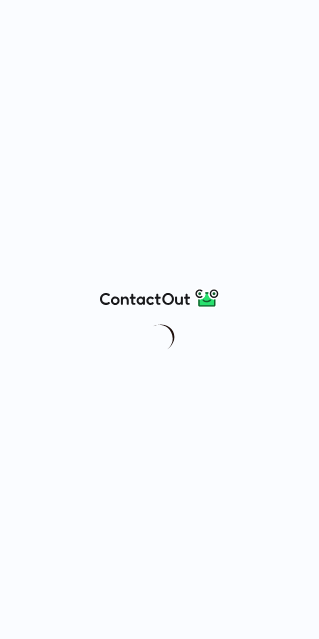 scroll, scrollTop: 0, scrollLeft: 0, axis: both 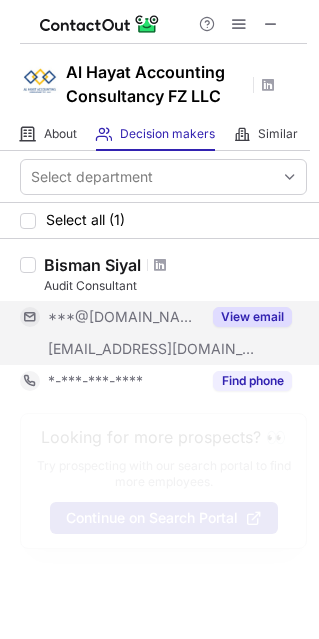 click on "View email" at bounding box center [252, 317] 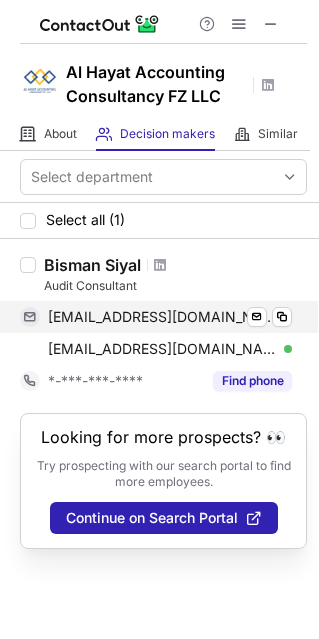 click on "[EMAIL_ADDRESS][DOMAIN_NAME] Verified Send email Copy" at bounding box center (156, 317) 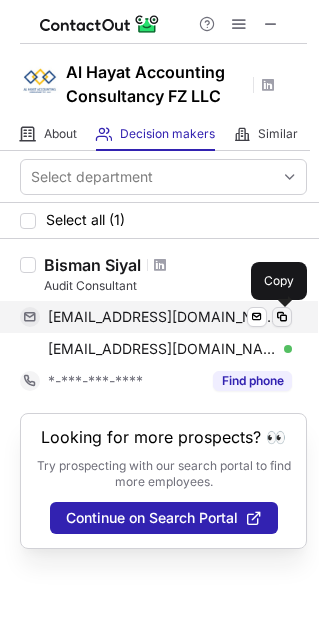 click at bounding box center (282, 317) 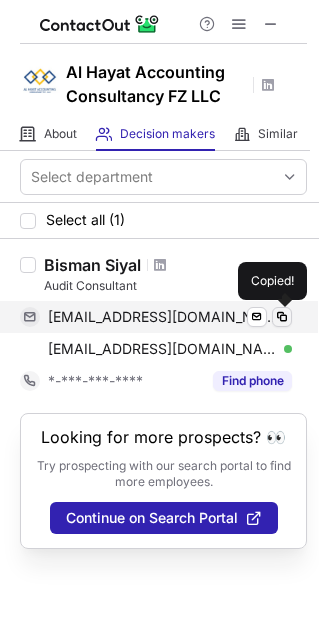type 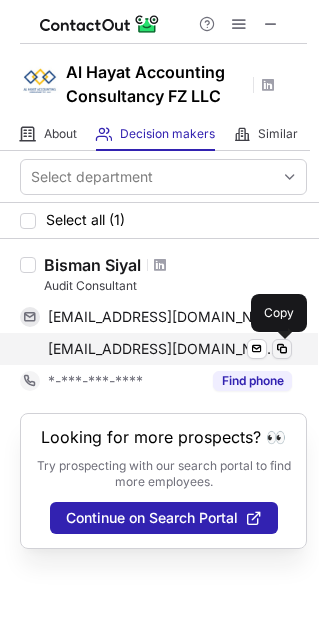 click at bounding box center (282, 349) 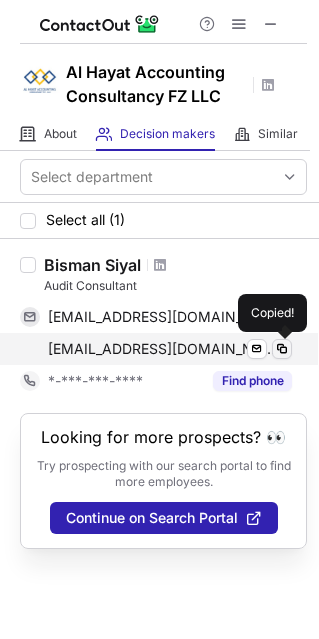 type 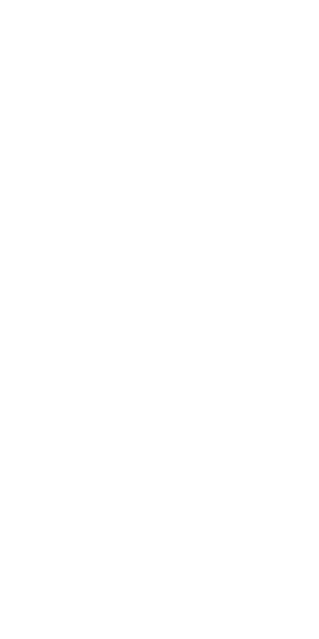 scroll, scrollTop: 0, scrollLeft: 0, axis: both 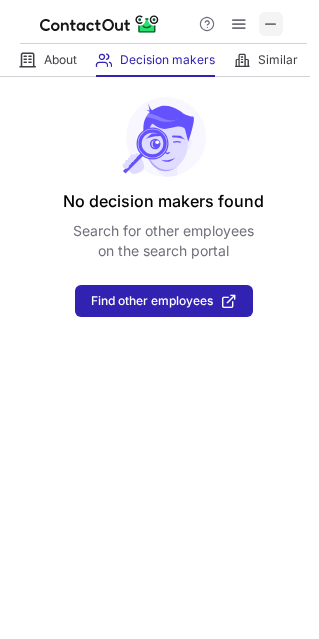click at bounding box center (271, 24) 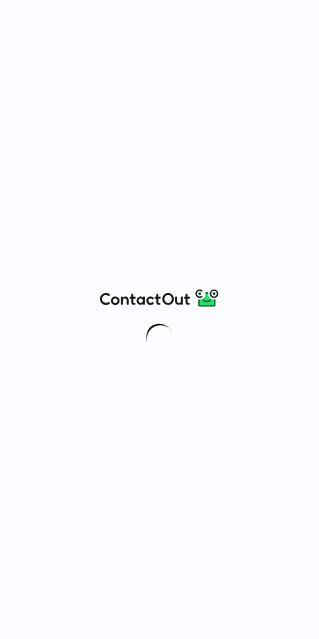 scroll, scrollTop: 0, scrollLeft: 0, axis: both 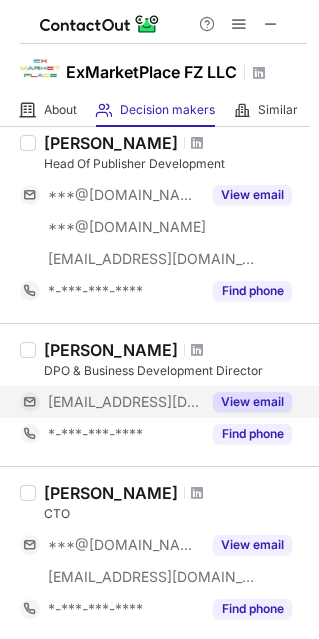 click on "View email" at bounding box center (252, 402) 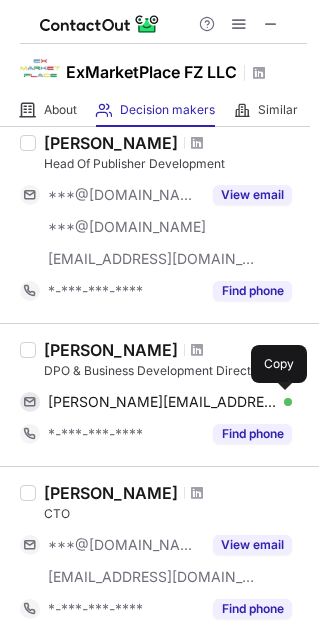 click at bounding box center [282, 402] 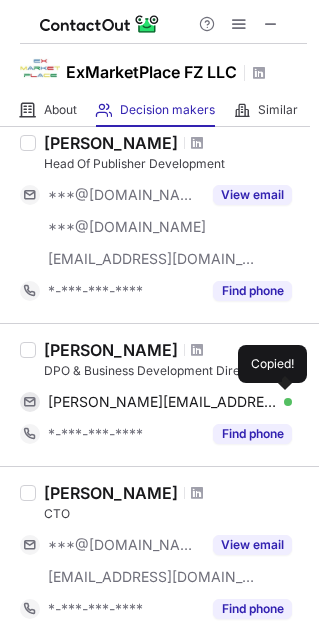 type 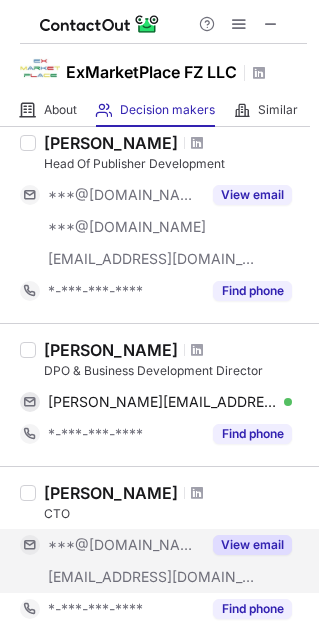 click on "View email" at bounding box center (252, 545) 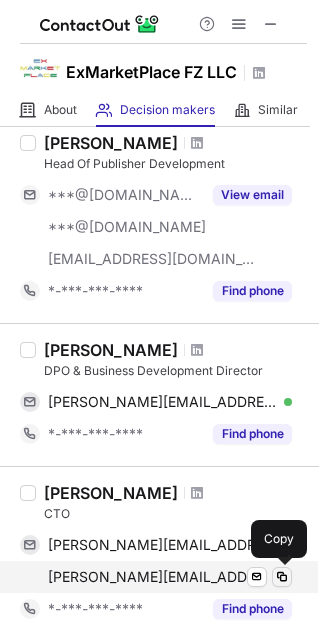 click at bounding box center [282, 577] 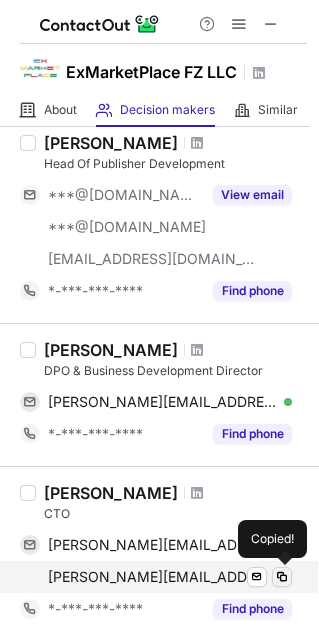 type 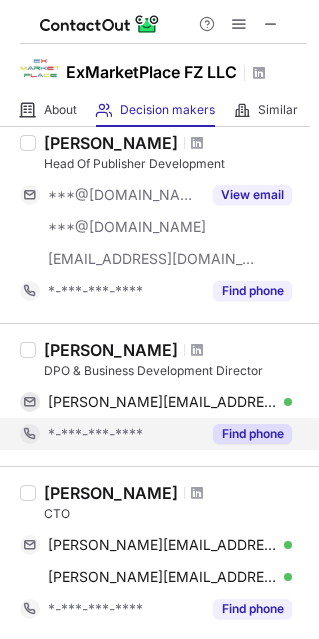 click on "Find phone" at bounding box center (252, 434) 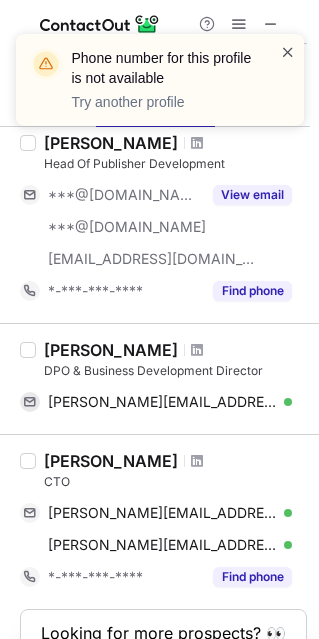 click at bounding box center (288, 52) 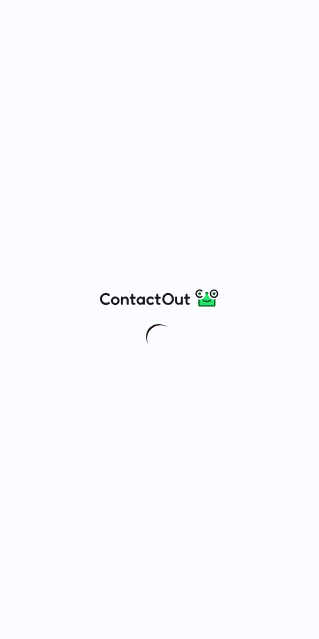 scroll, scrollTop: 0, scrollLeft: 0, axis: both 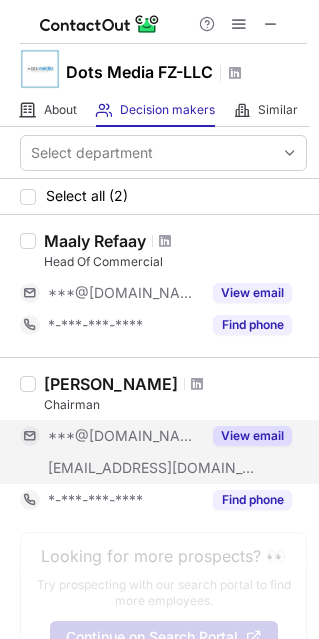 click on "View email" at bounding box center (246, 436) 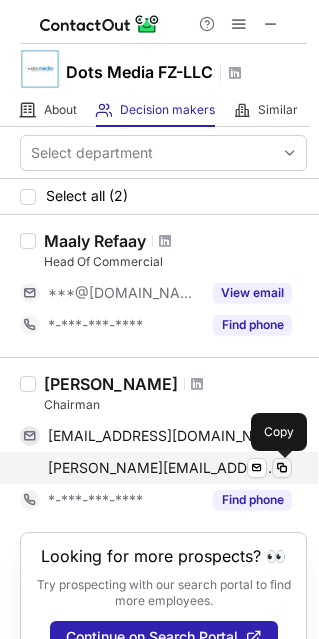 click at bounding box center [282, 468] 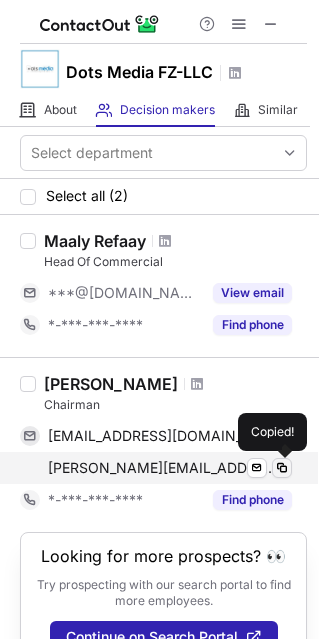 type 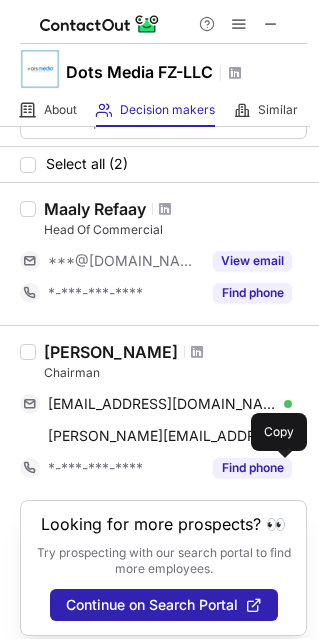 scroll, scrollTop: 43, scrollLeft: 0, axis: vertical 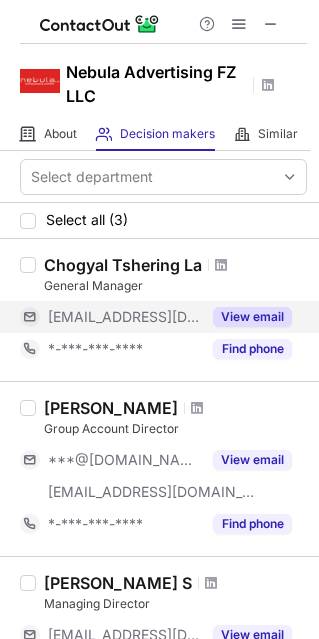 click on "View email" at bounding box center [252, 317] 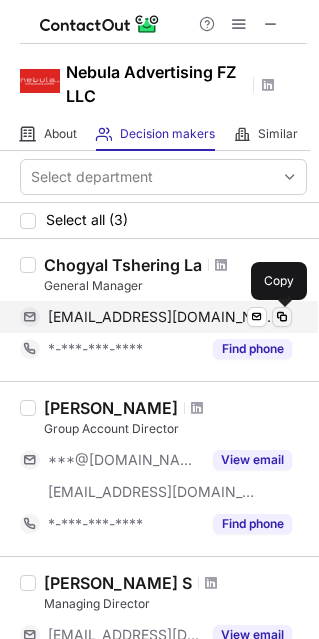 drag, startPoint x: 267, startPoint y: 322, endPoint x: 283, endPoint y: 315, distance: 17.464249 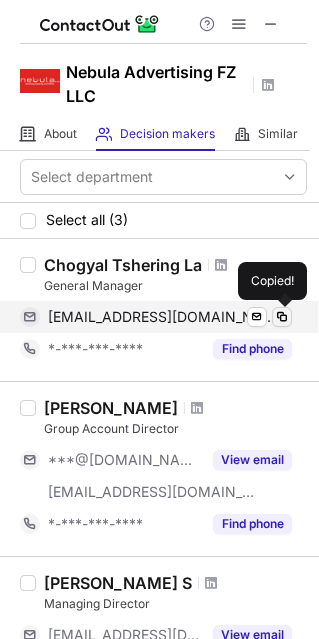 click at bounding box center [282, 317] 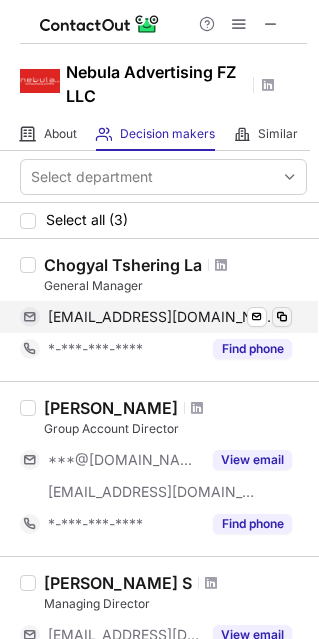 type 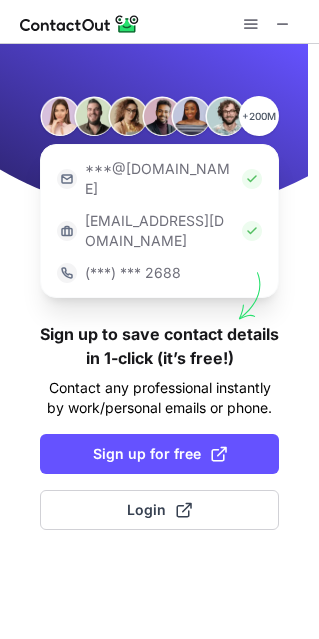 scroll, scrollTop: 0, scrollLeft: 0, axis: both 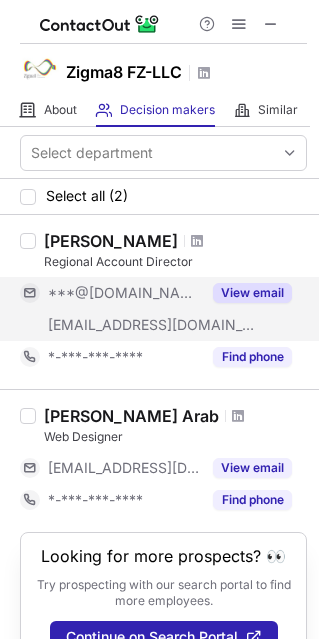 click on "View email" at bounding box center (246, 293) 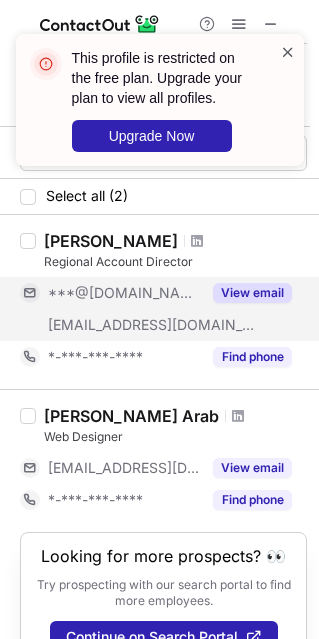 click at bounding box center [288, 52] 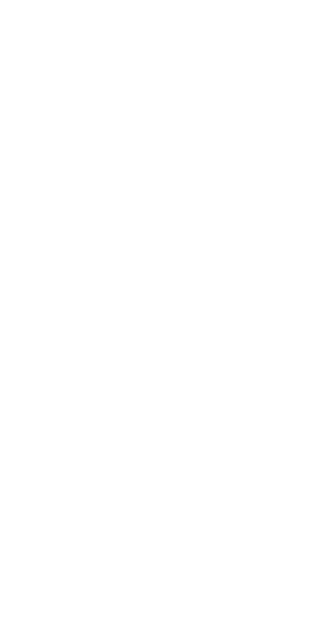 scroll, scrollTop: 0, scrollLeft: 0, axis: both 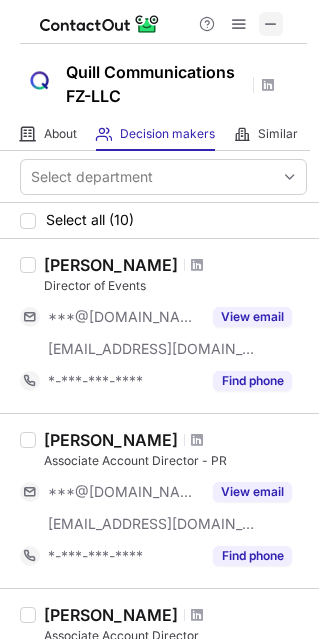 click at bounding box center [271, 24] 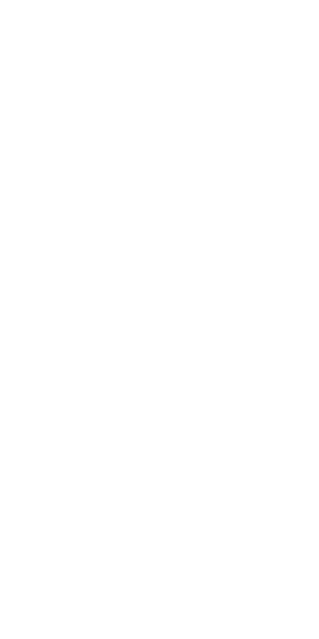 scroll, scrollTop: 0, scrollLeft: 0, axis: both 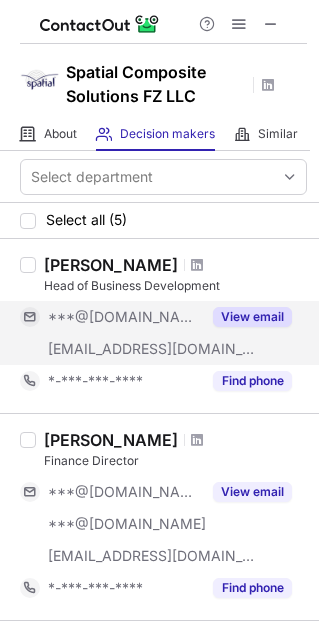 click on "View email" at bounding box center (252, 317) 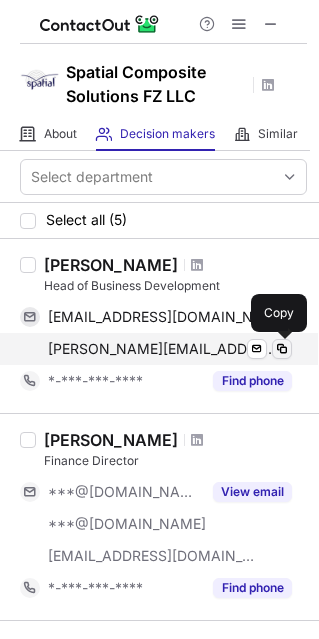click at bounding box center (282, 349) 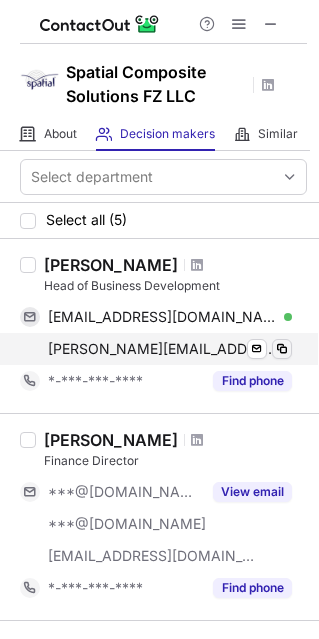 type 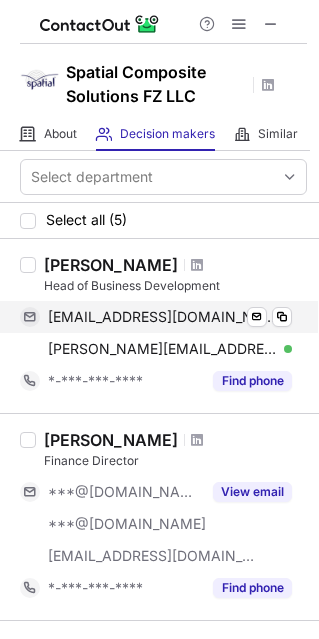 click on "wendybest75@gmail.com Verified Send email Copy" at bounding box center [156, 317] 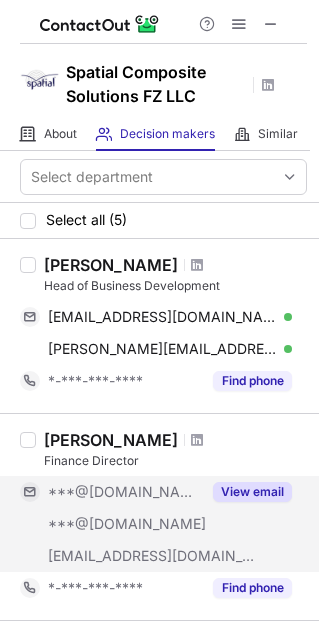 click on "View email" at bounding box center (252, 492) 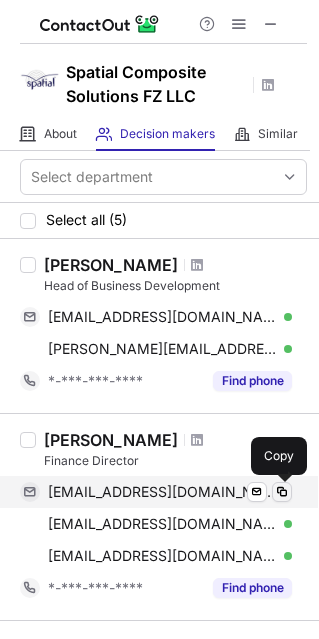 click at bounding box center [282, 492] 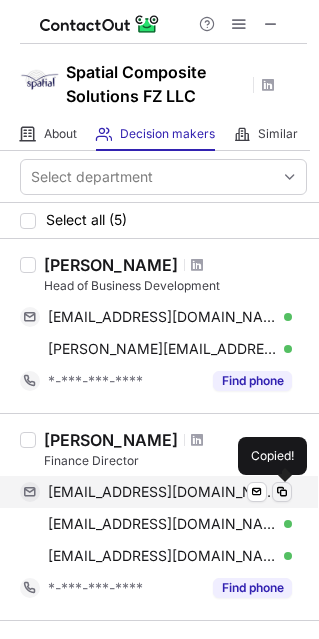 type 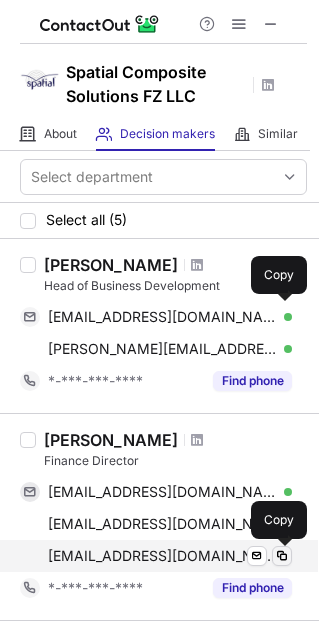 click at bounding box center (282, 556) 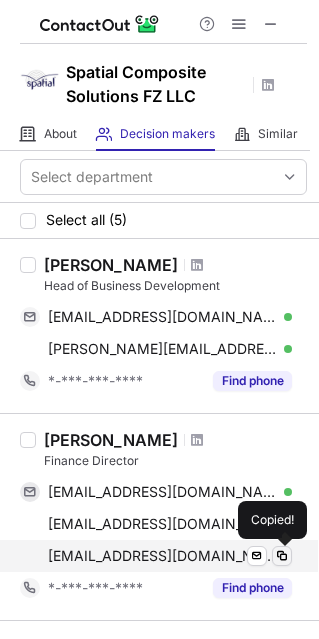 type 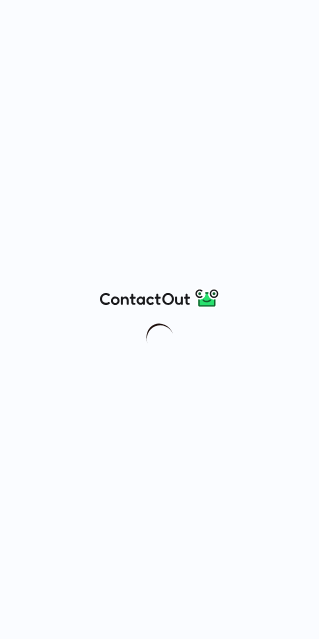 scroll, scrollTop: 0, scrollLeft: 0, axis: both 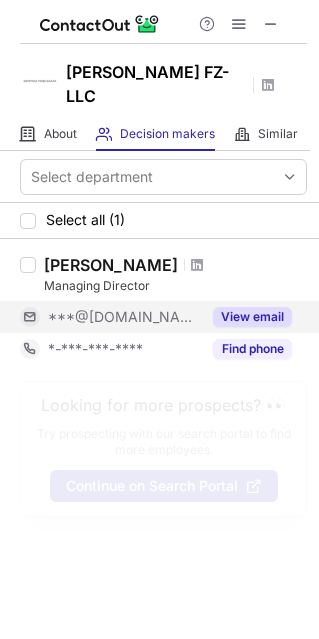click on "View email" at bounding box center (252, 317) 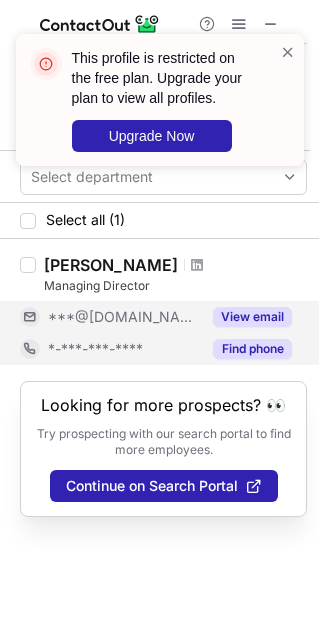 click on "Find phone" at bounding box center [252, 349] 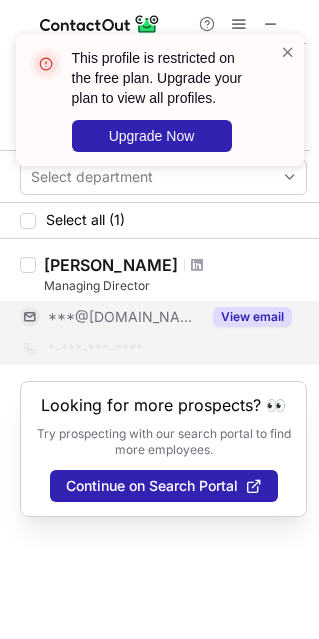 click on "View email" at bounding box center [252, 317] 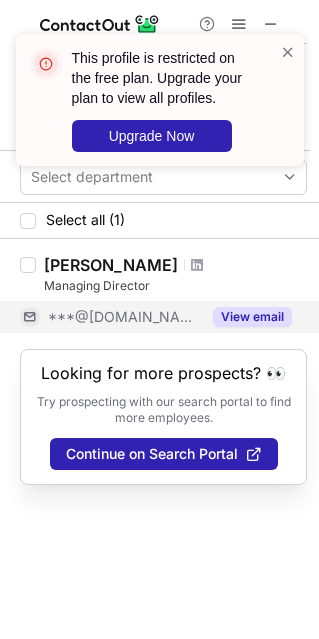click on "***@[DOMAIN_NAME]" at bounding box center [124, 317] 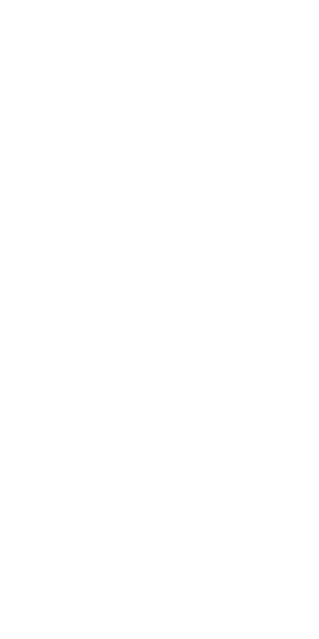 scroll, scrollTop: 0, scrollLeft: 0, axis: both 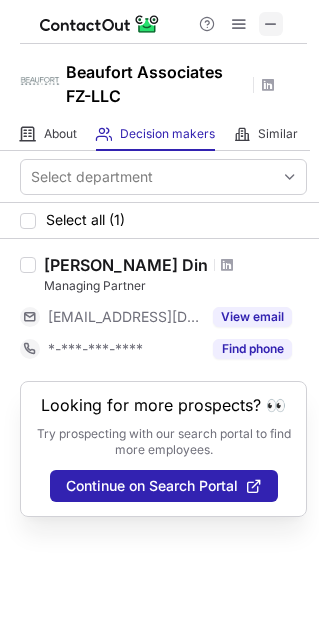 click at bounding box center (271, 24) 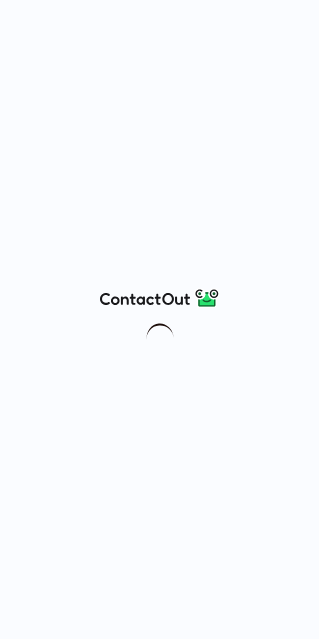 scroll, scrollTop: 0, scrollLeft: 0, axis: both 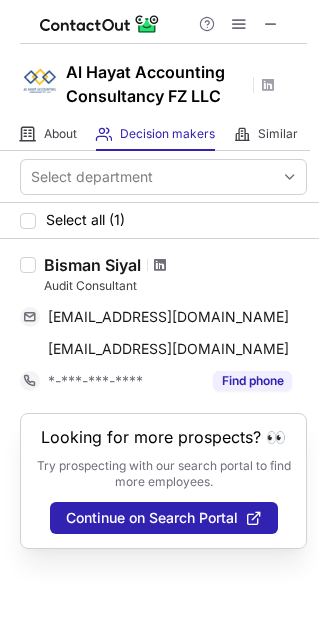 click at bounding box center (160, 265) 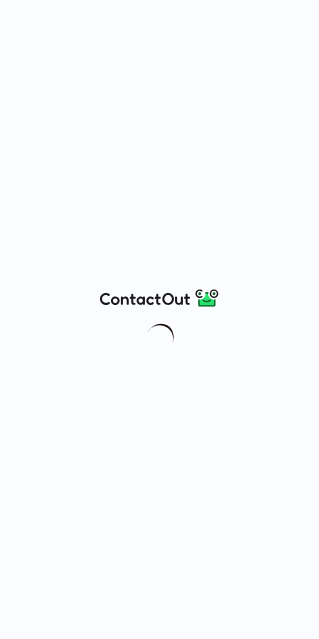 scroll, scrollTop: 0, scrollLeft: 0, axis: both 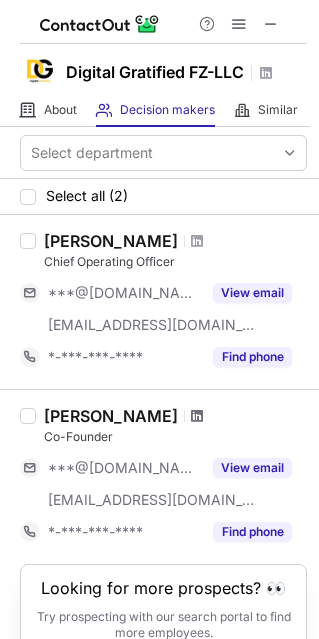 click at bounding box center (197, 416) 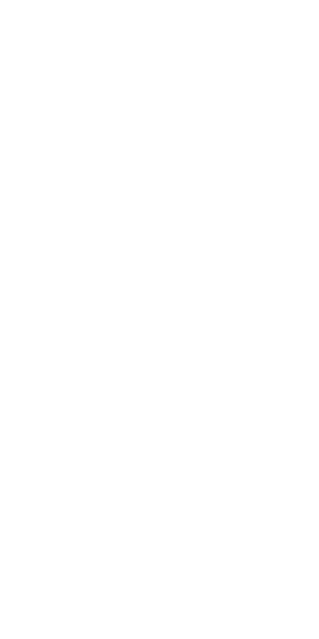 scroll, scrollTop: 0, scrollLeft: 0, axis: both 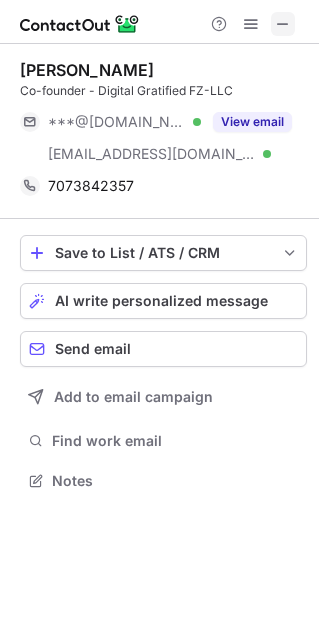 click at bounding box center [283, 24] 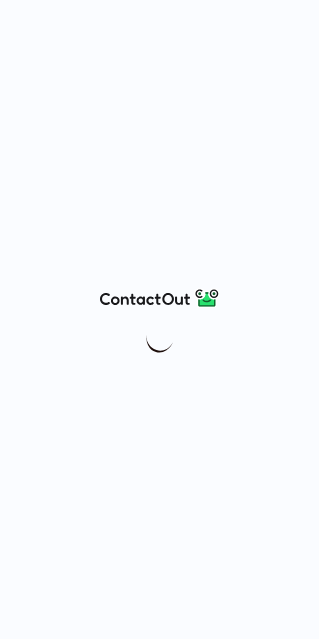 scroll, scrollTop: 0, scrollLeft: 0, axis: both 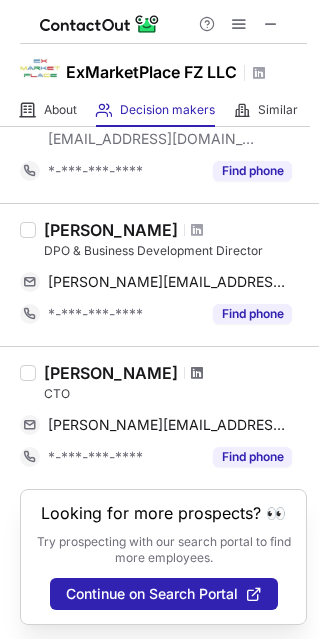 click at bounding box center [197, 373] 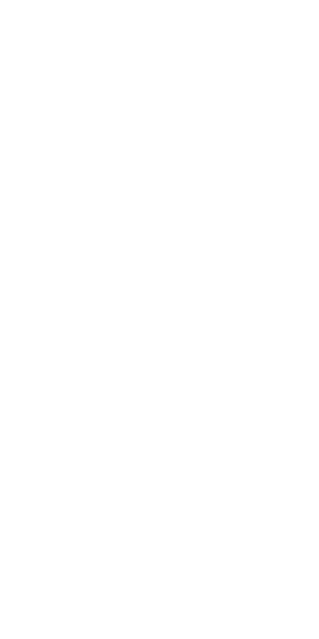 scroll, scrollTop: 0, scrollLeft: 0, axis: both 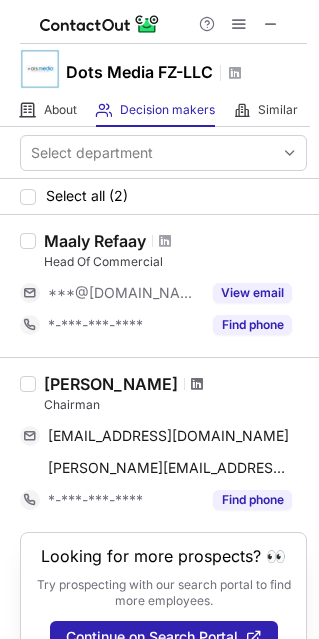 click at bounding box center (197, 384) 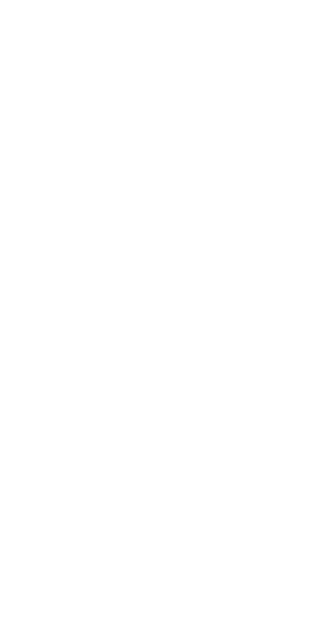 scroll, scrollTop: 0, scrollLeft: 0, axis: both 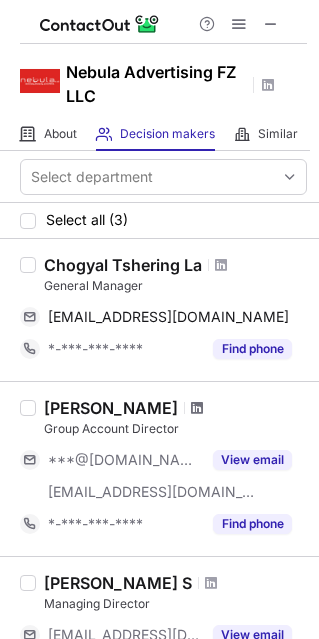 click at bounding box center [197, 408] 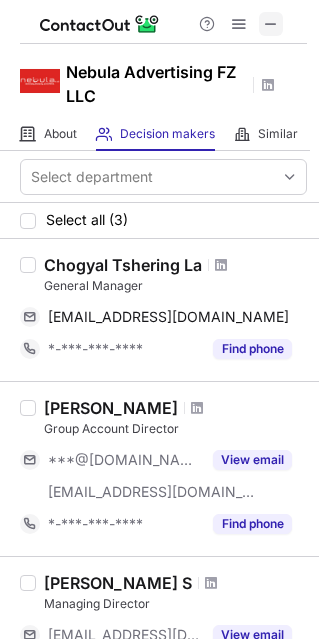 click at bounding box center [271, 24] 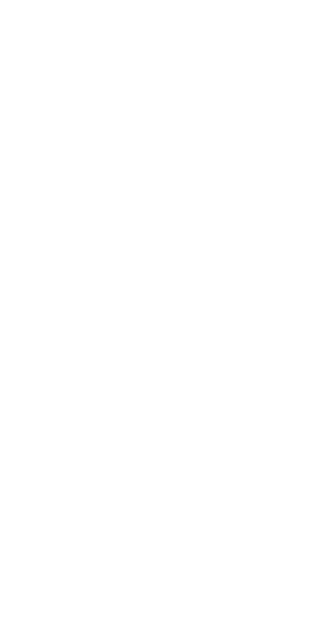 scroll, scrollTop: 0, scrollLeft: 0, axis: both 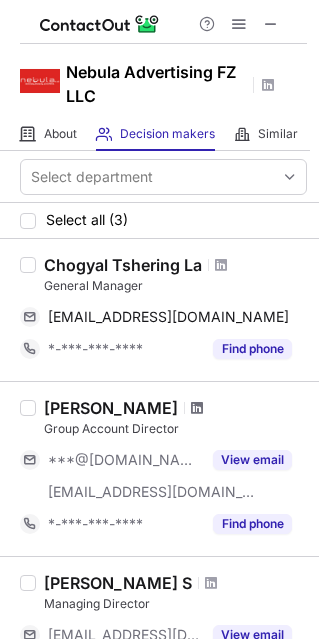 click at bounding box center [197, 408] 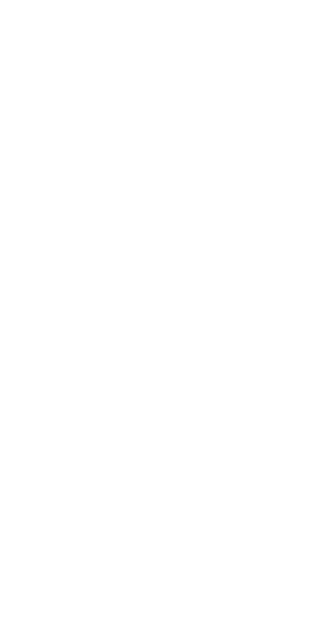 scroll, scrollTop: 0, scrollLeft: 0, axis: both 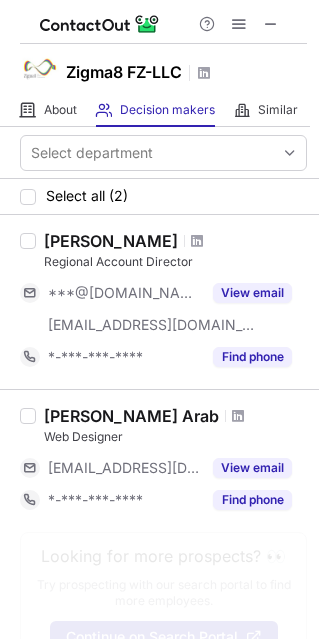 click on "[PERSON_NAME]" at bounding box center [175, 241] 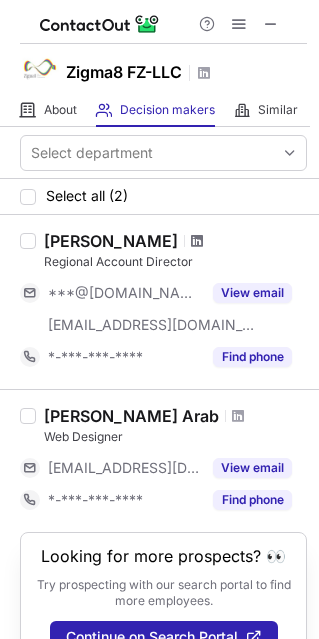 click at bounding box center (197, 241) 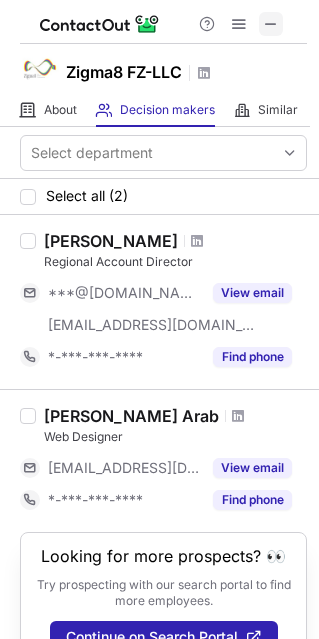 click at bounding box center [271, 24] 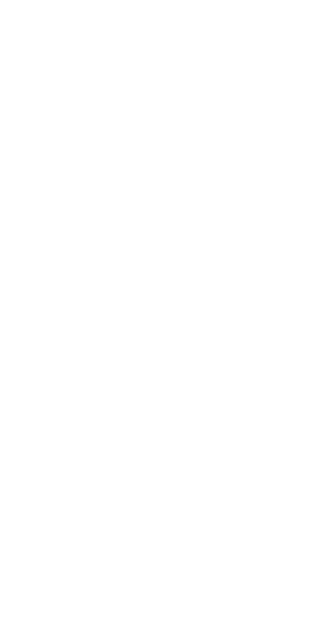 scroll, scrollTop: 0, scrollLeft: 0, axis: both 